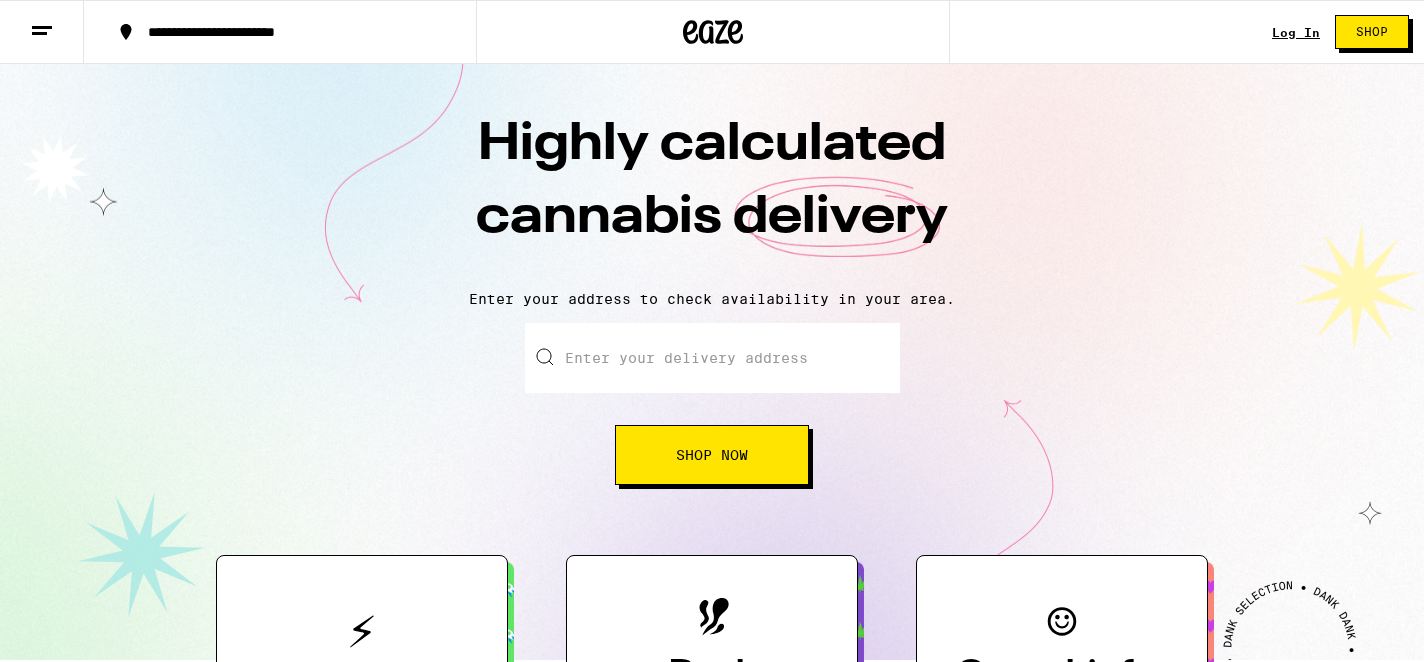 scroll, scrollTop: 0, scrollLeft: 0, axis: both 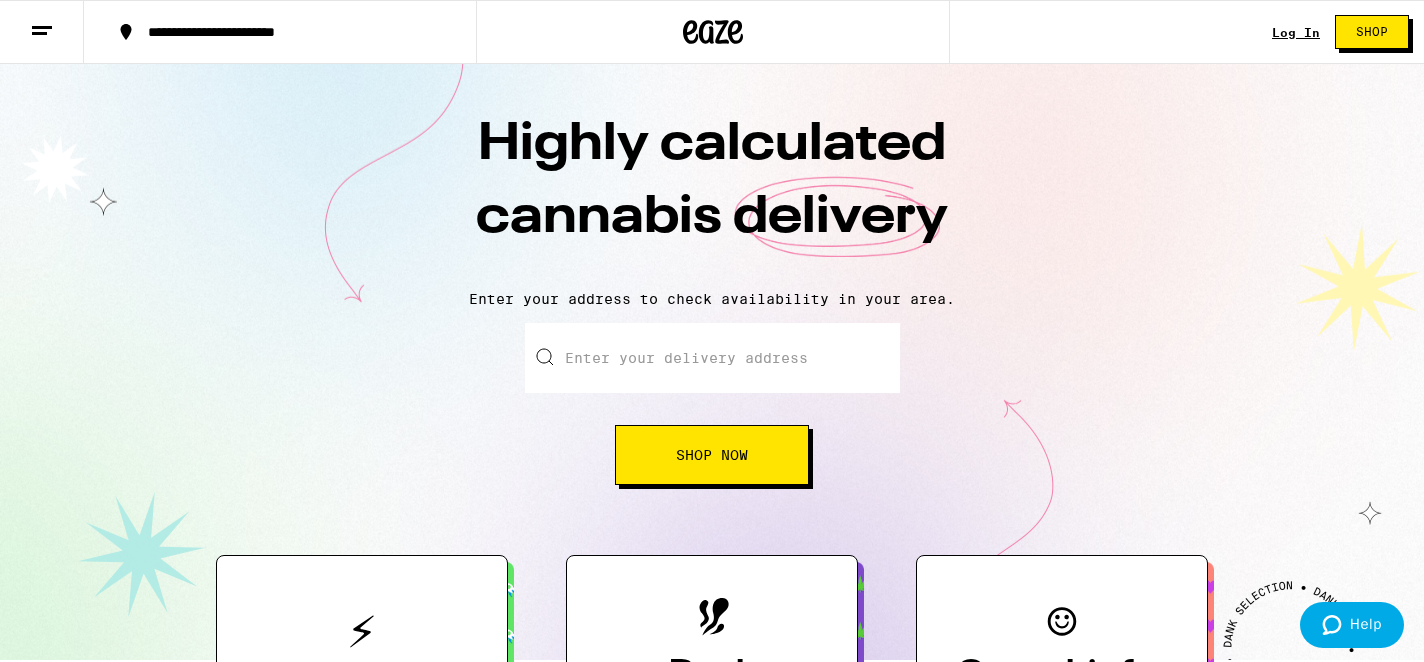 click on "Log In" at bounding box center (1296, 32) 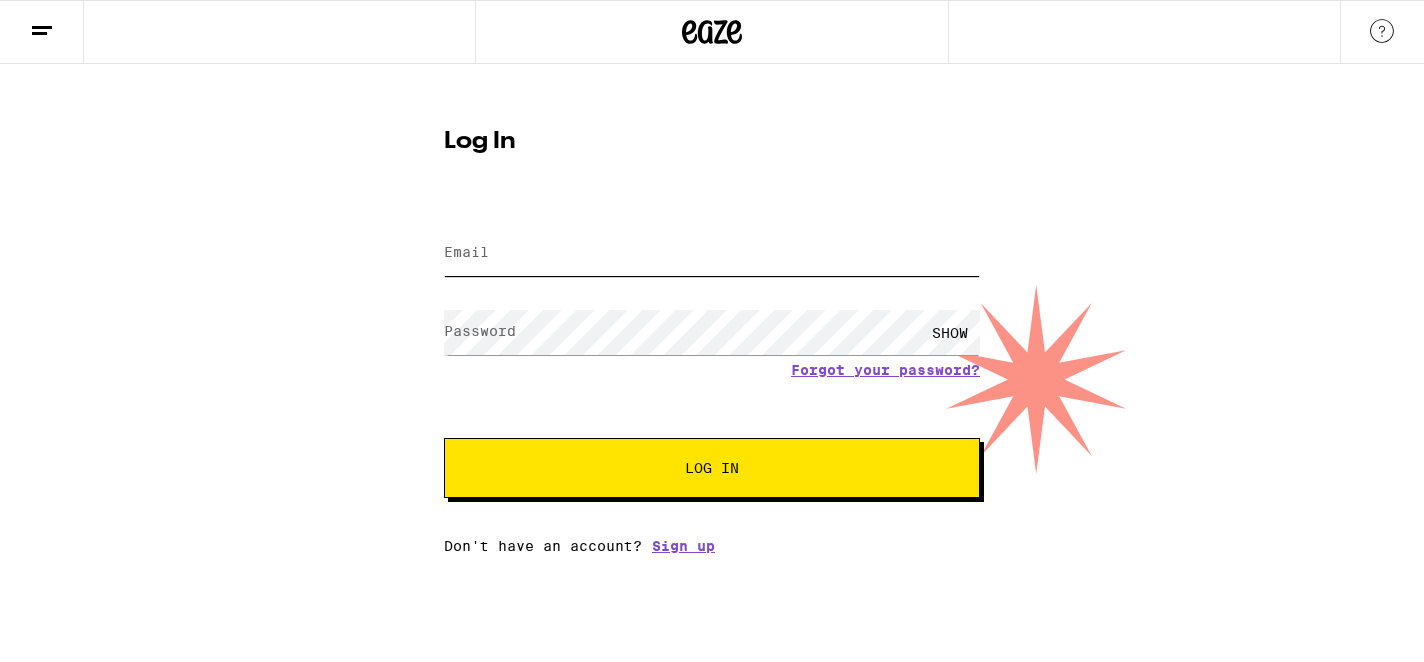 click on "Email" at bounding box center [712, 253] 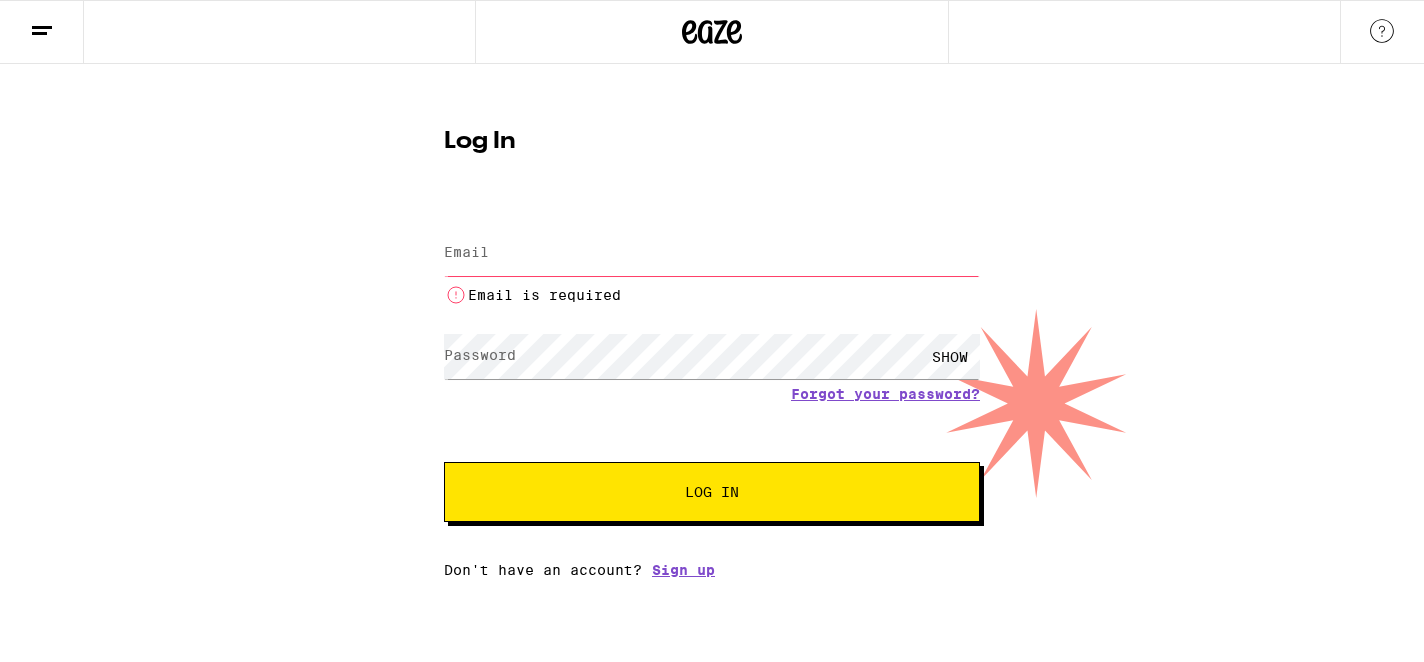 type on "[EMAIL]" 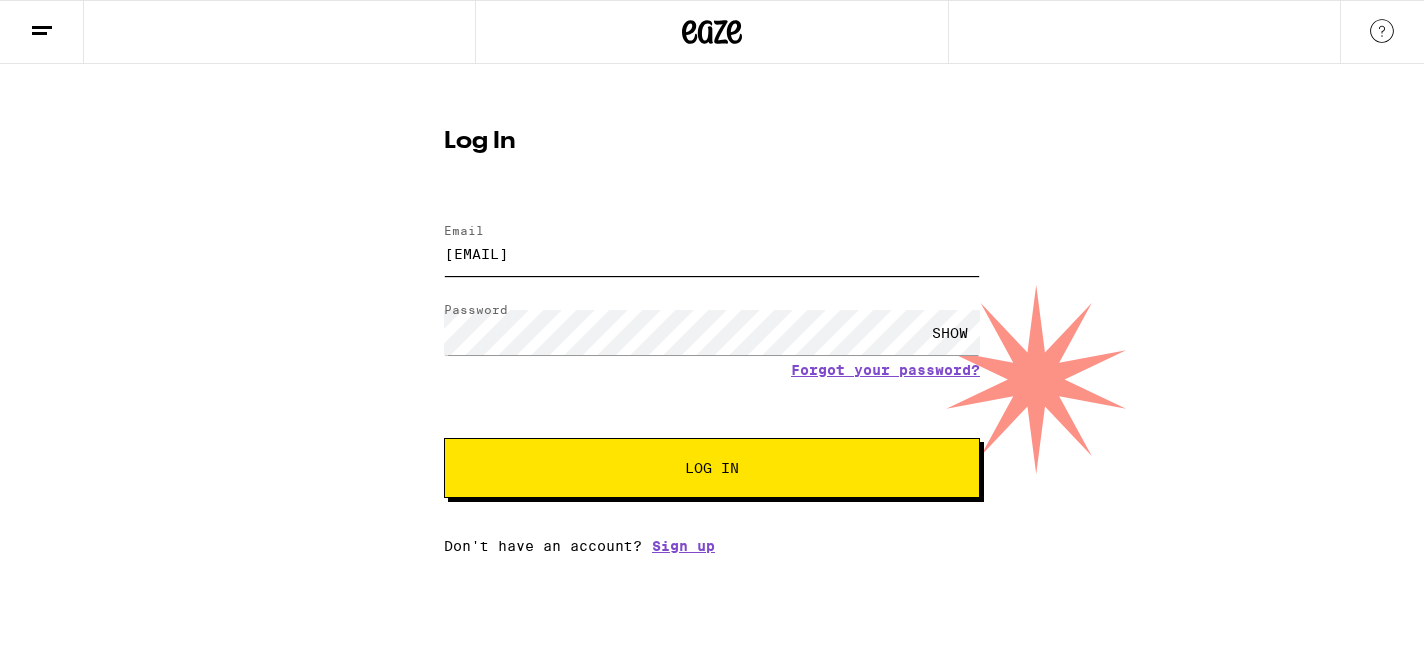 scroll, scrollTop: 0, scrollLeft: 0, axis: both 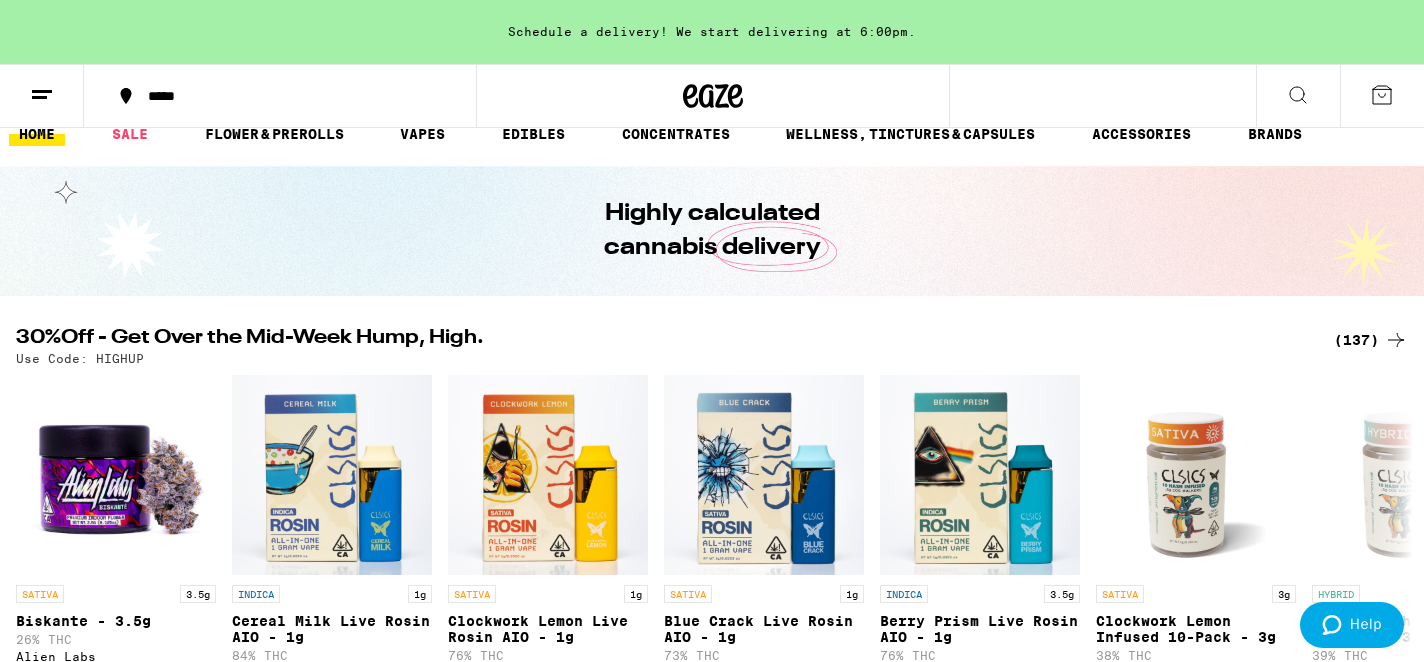 click on "*****" at bounding box center (238, 96) 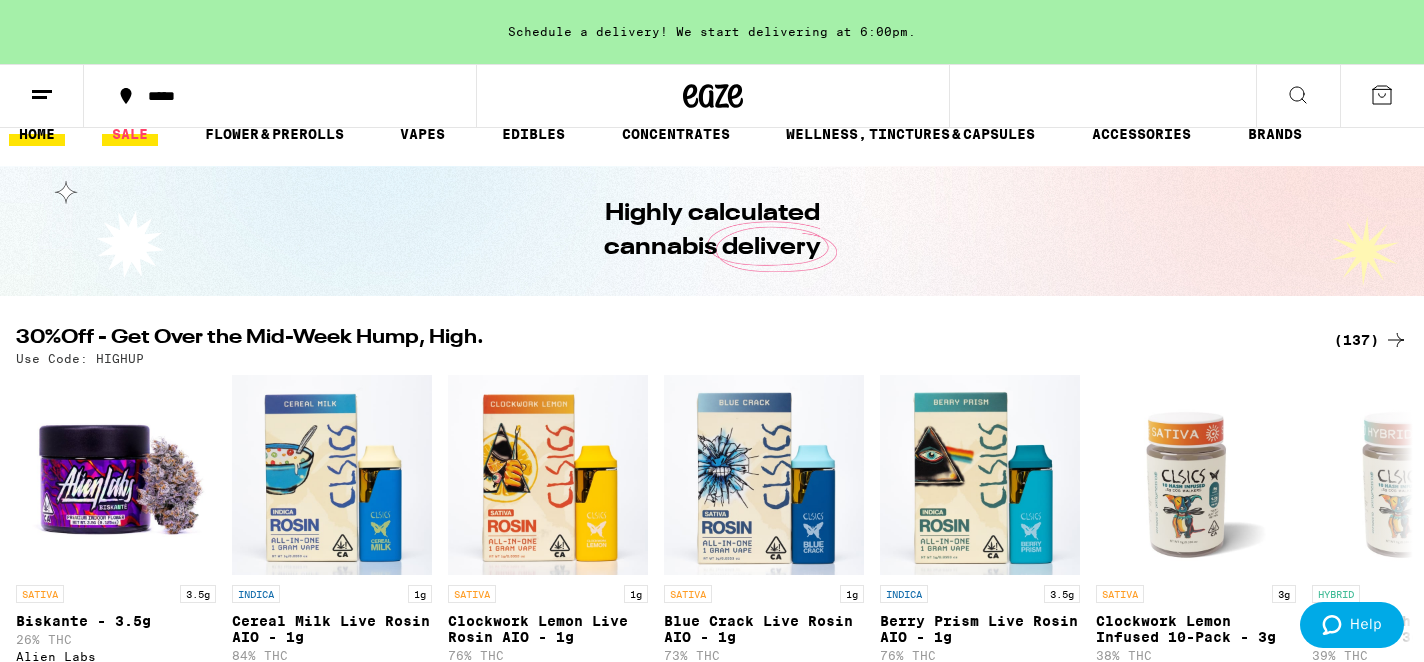 click on "SALE" at bounding box center (130, 134) 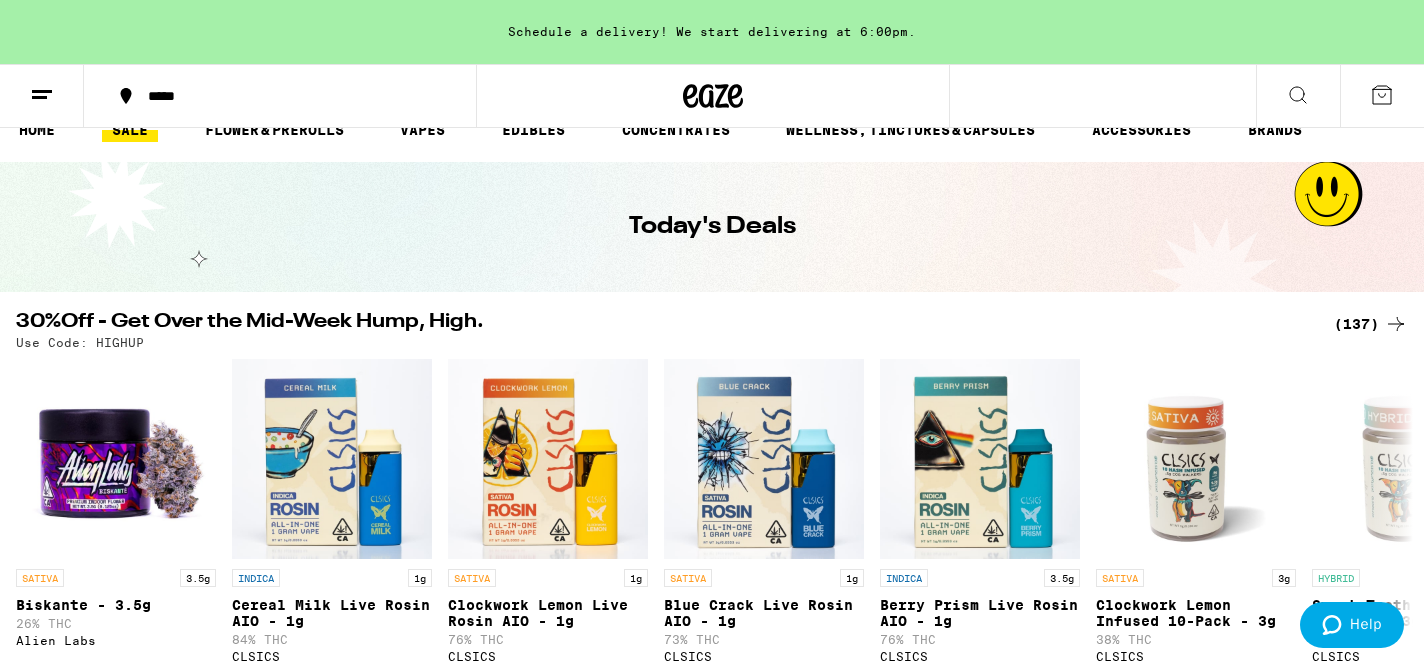 scroll, scrollTop: 33, scrollLeft: 0, axis: vertical 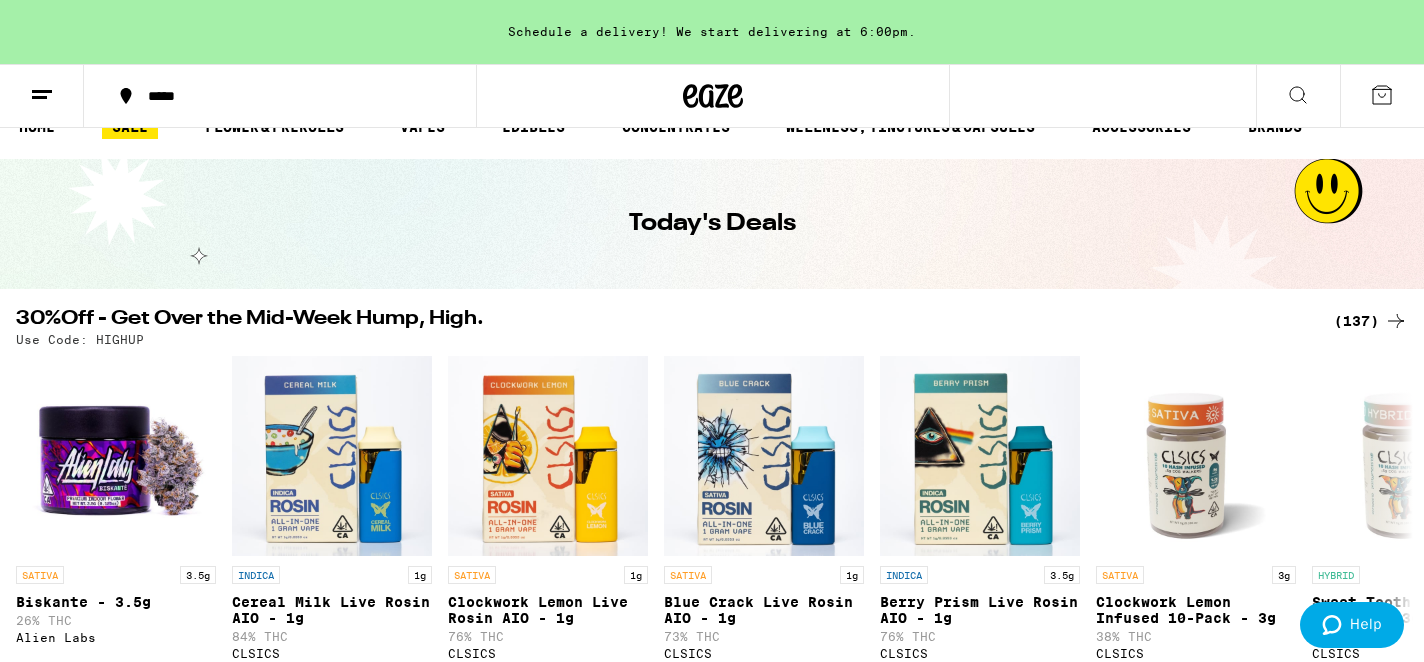 click at bounding box center [1382, 96] 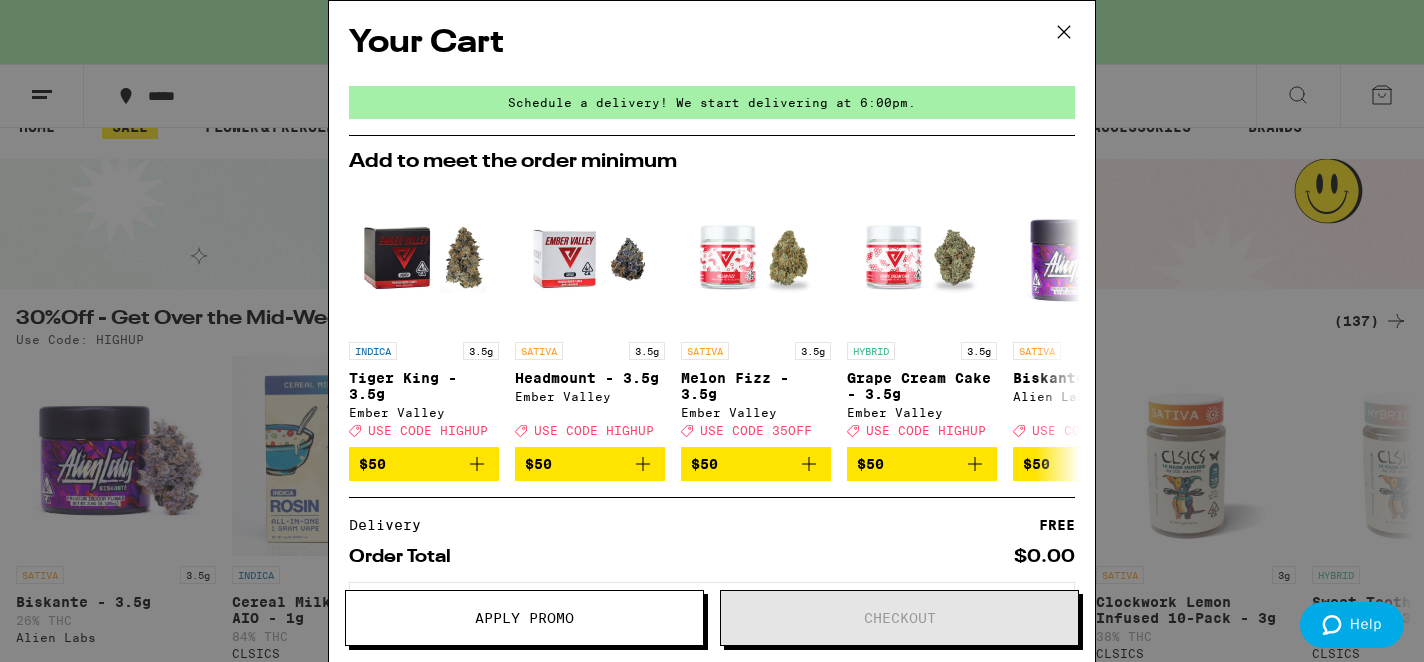 click 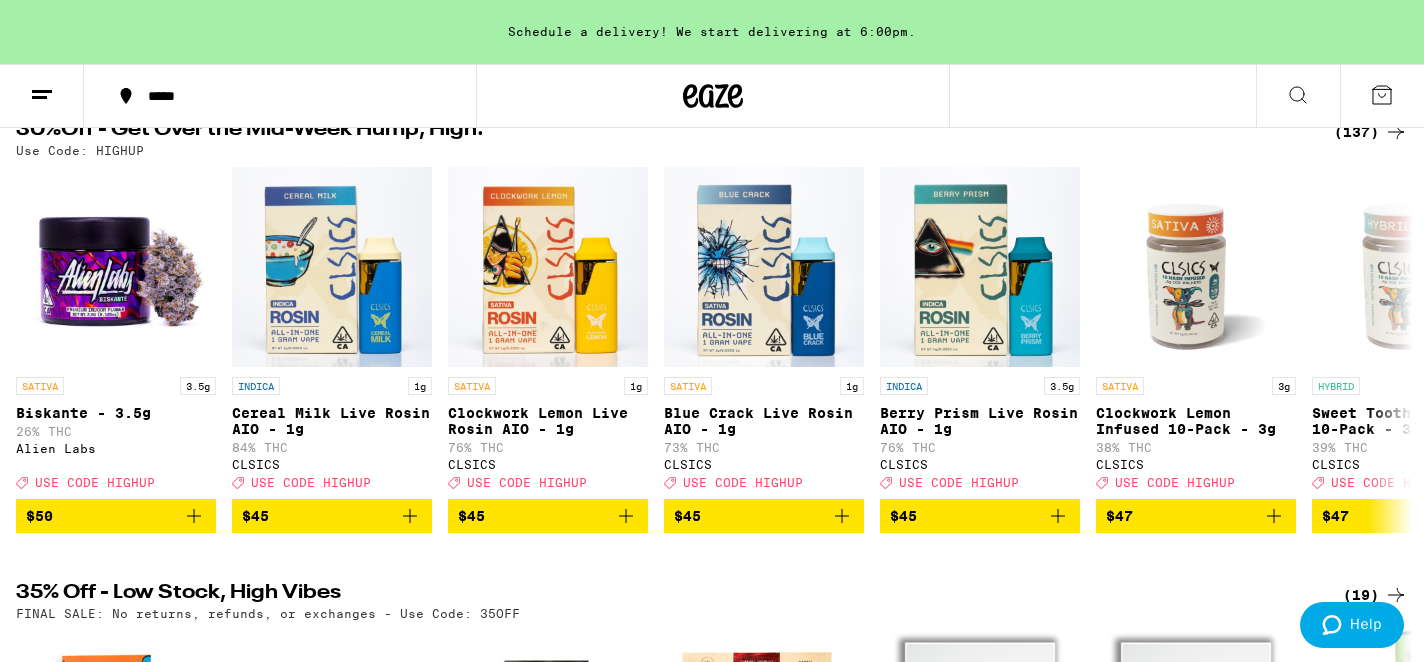 scroll, scrollTop: 220, scrollLeft: 0, axis: vertical 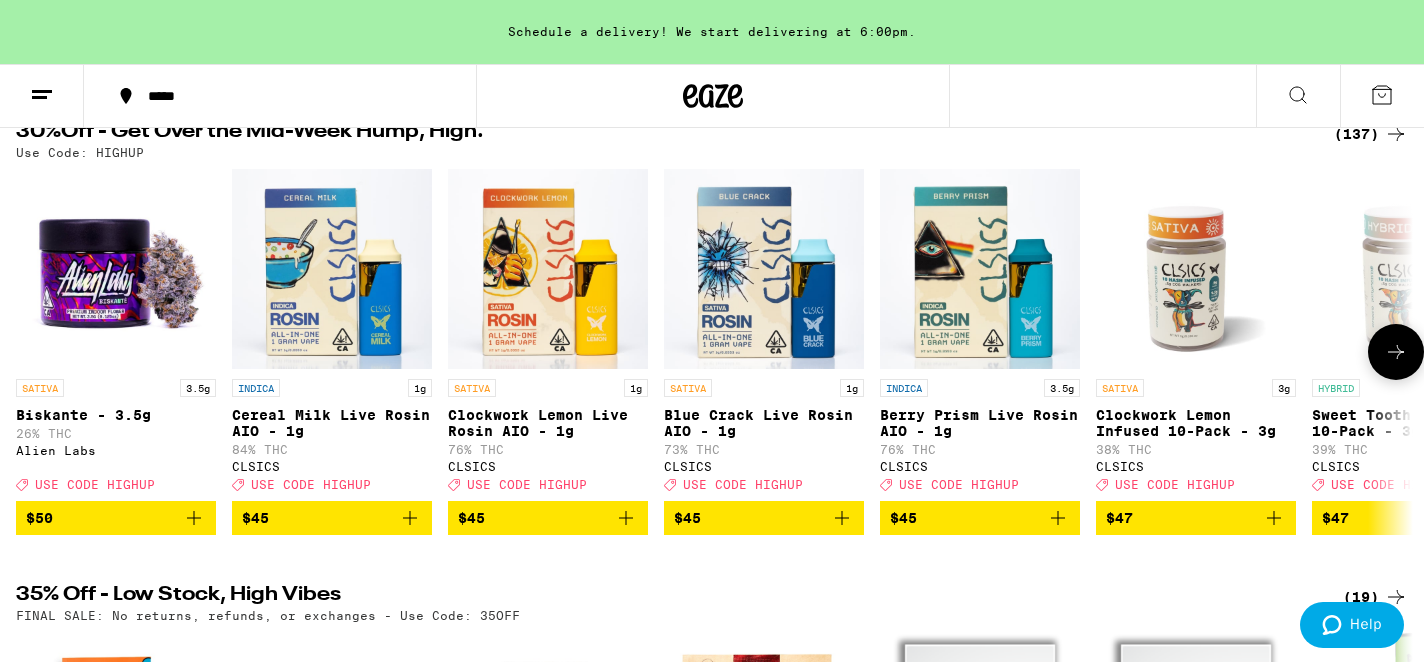 click 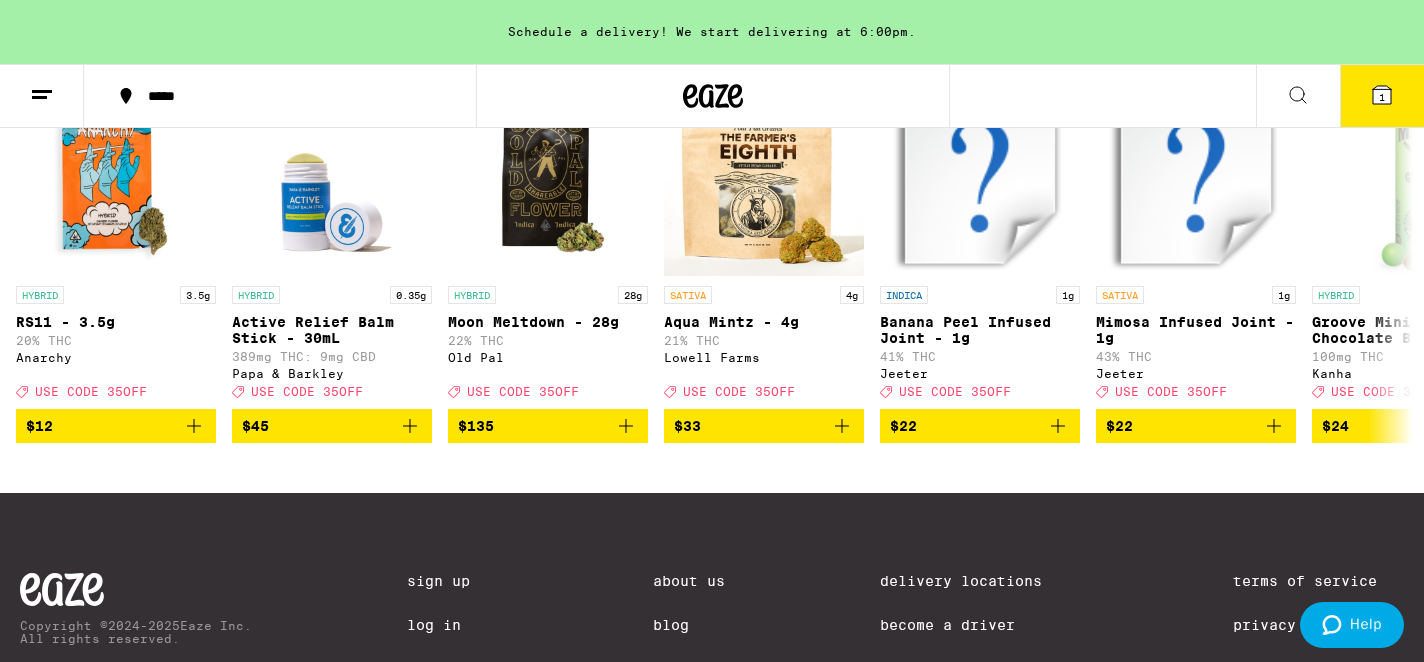 scroll, scrollTop: 786, scrollLeft: 0, axis: vertical 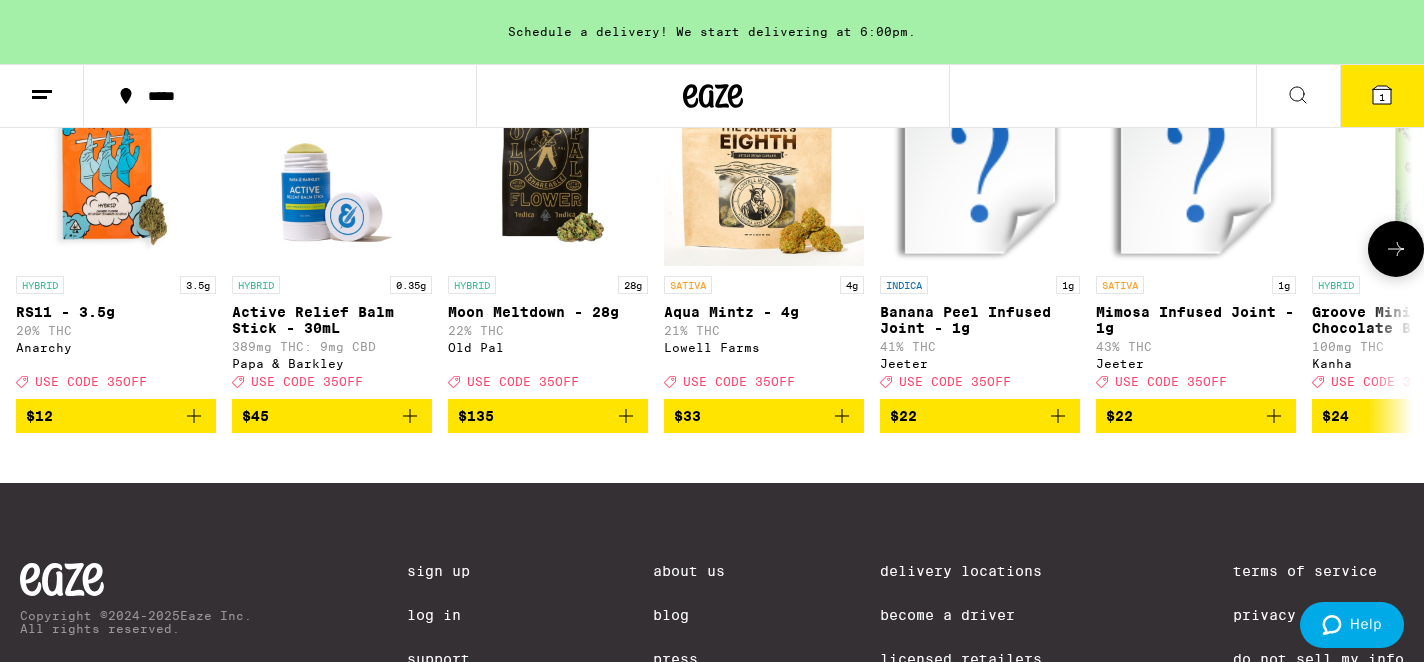 click 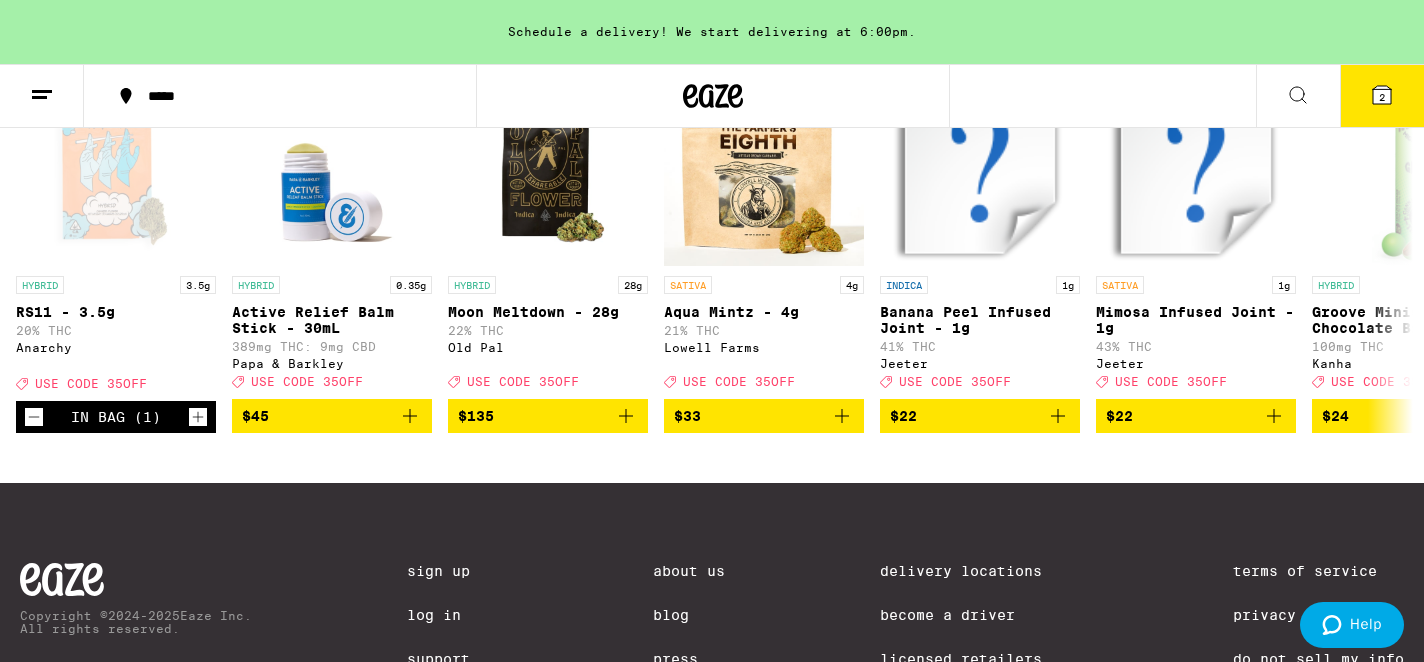 click on "2" at bounding box center (1382, 97) 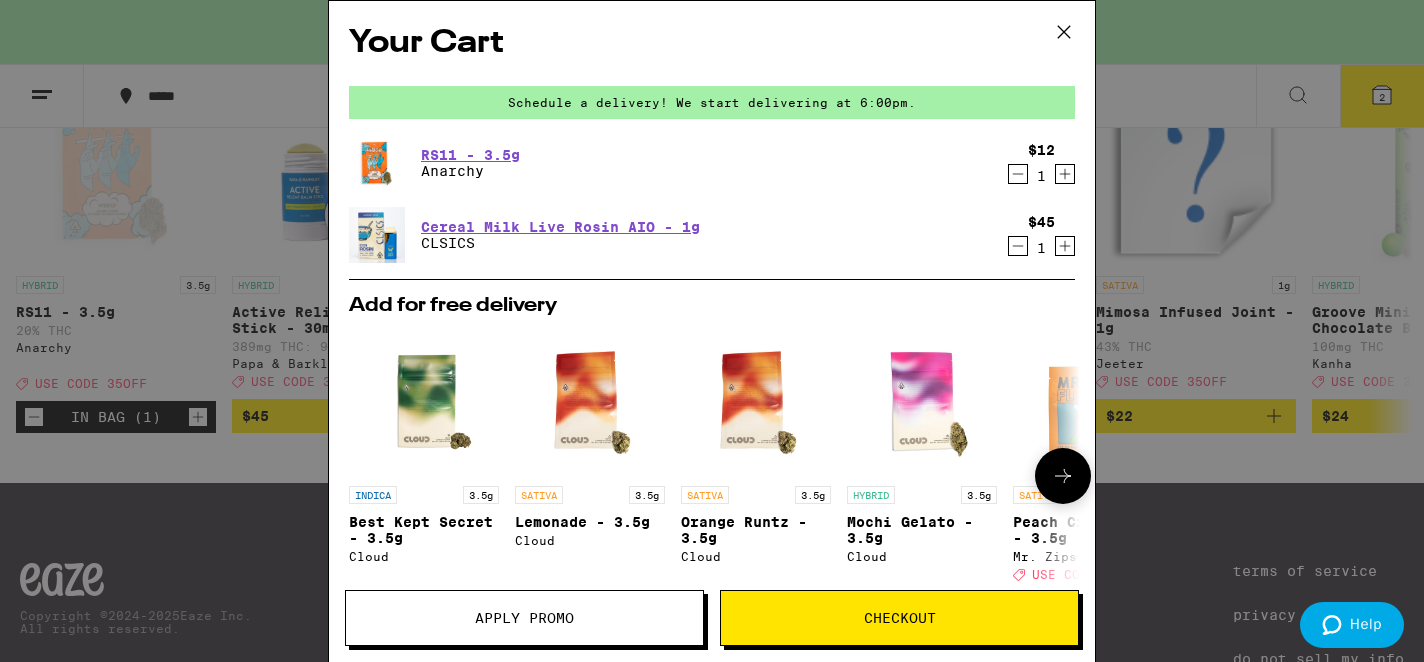 scroll, scrollTop: 329, scrollLeft: 0, axis: vertical 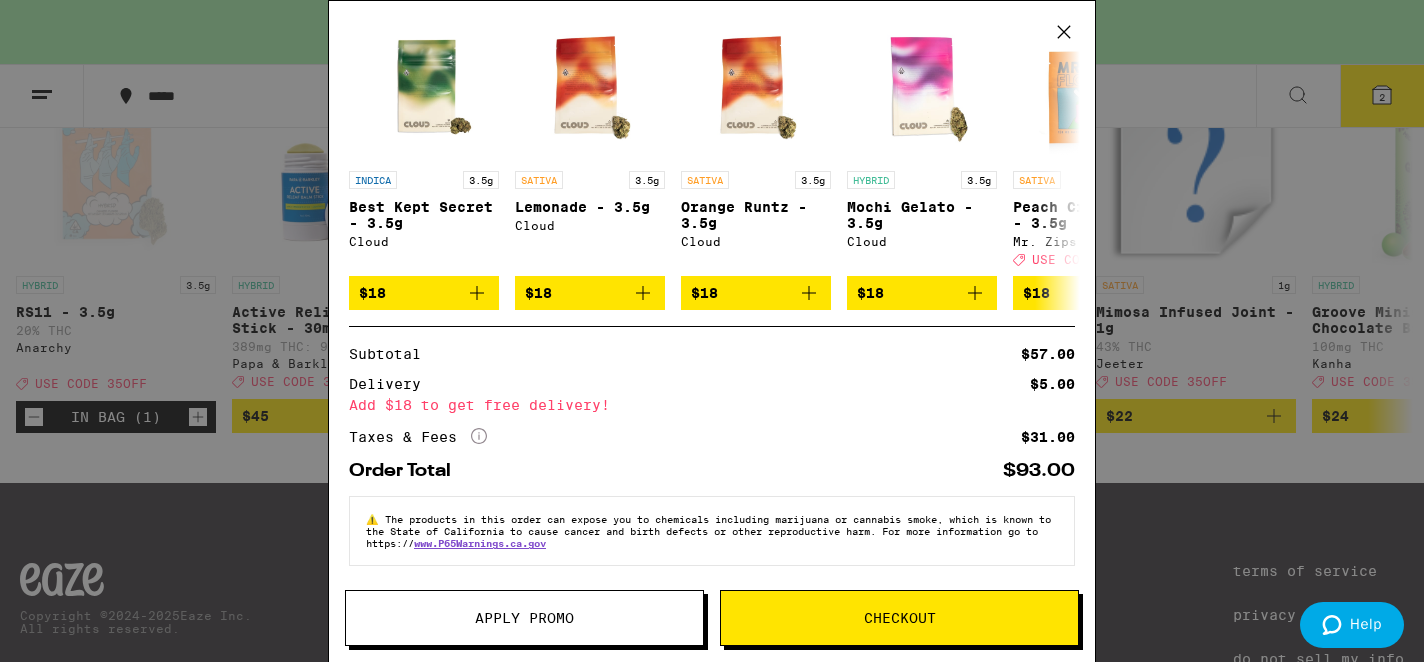 click 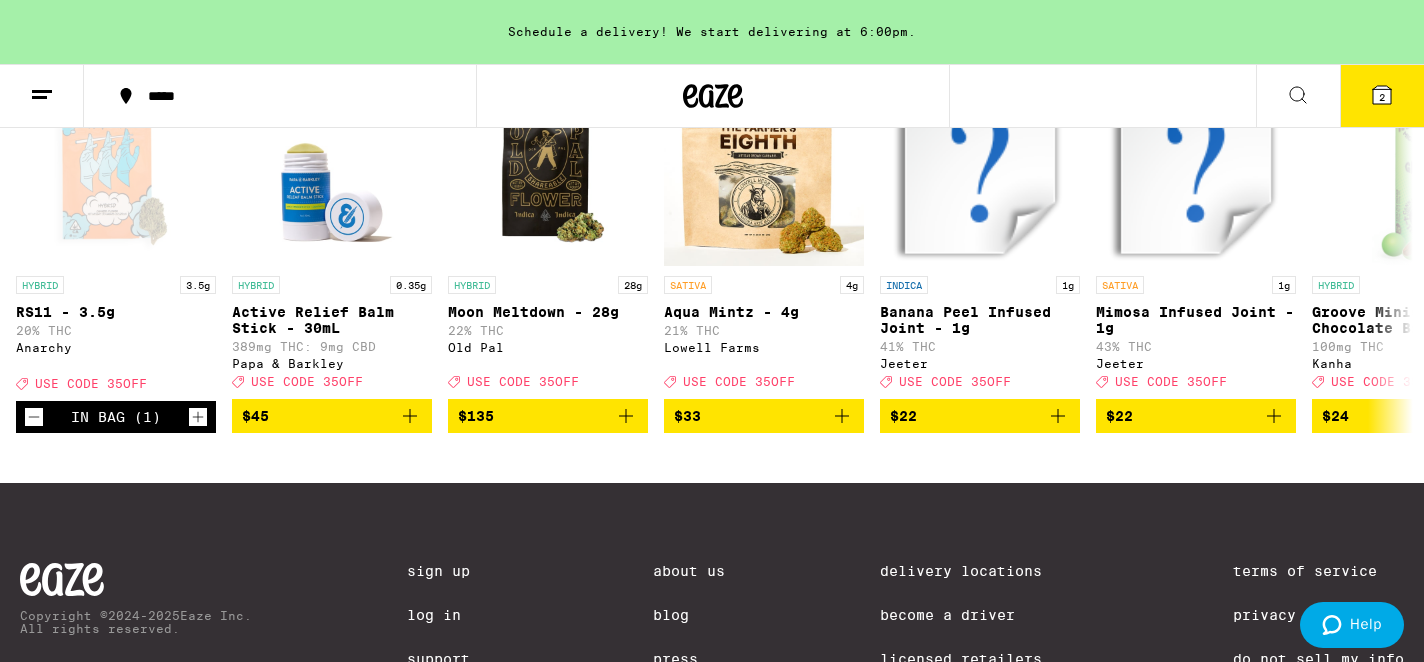 click on "2" at bounding box center (1382, 97) 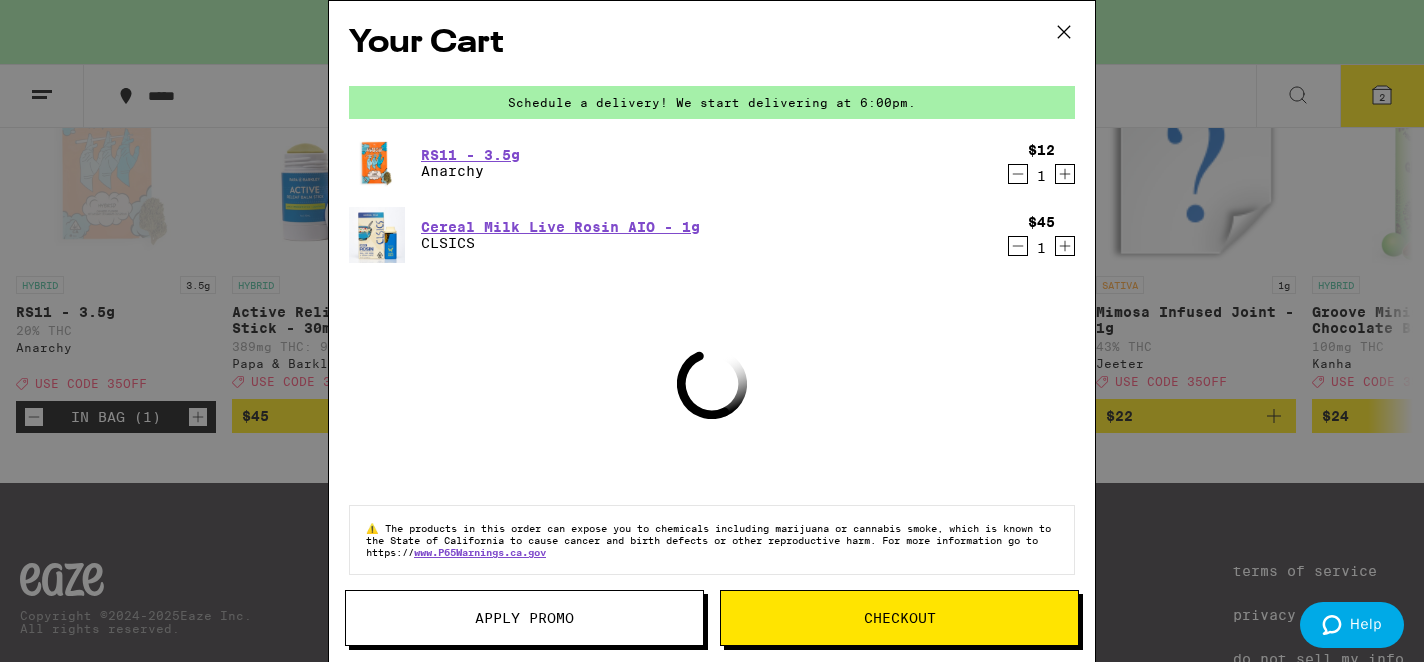 scroll, scrollTop: 13, scrollLeft: 0, axis: vertical 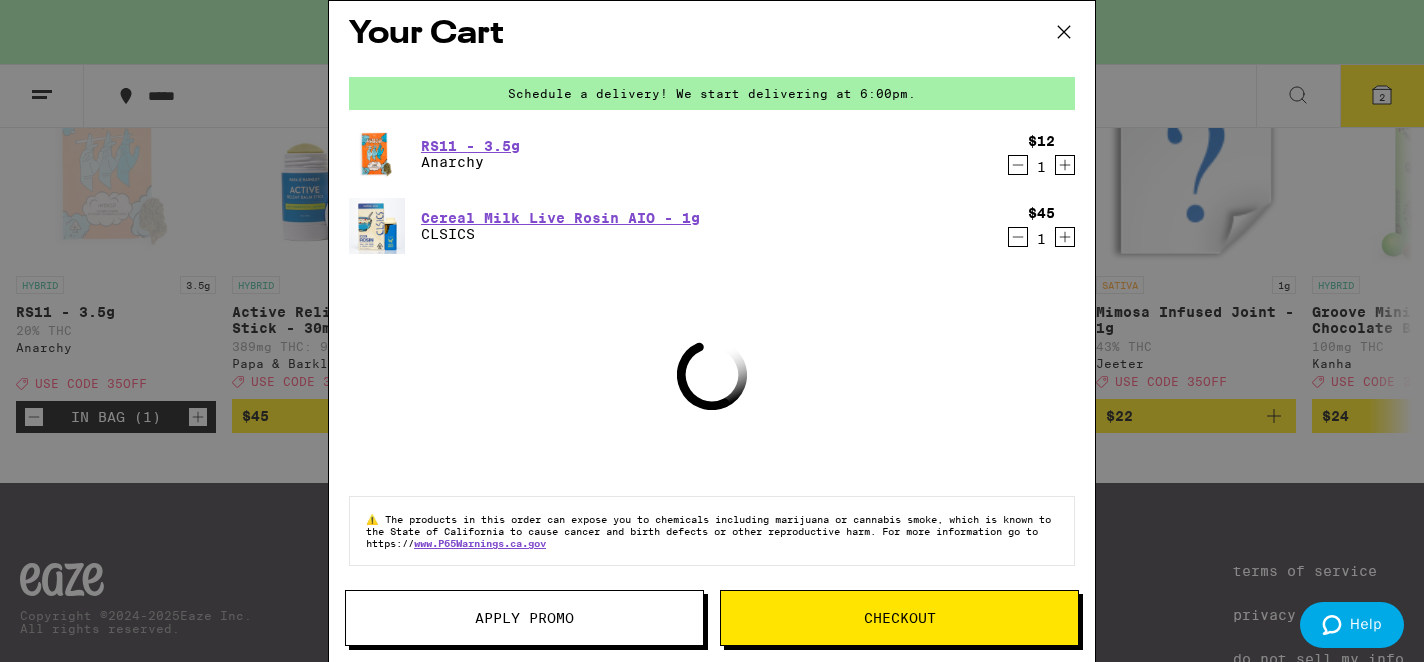 click on "Apply Promo" at bounding box center [524, 618] 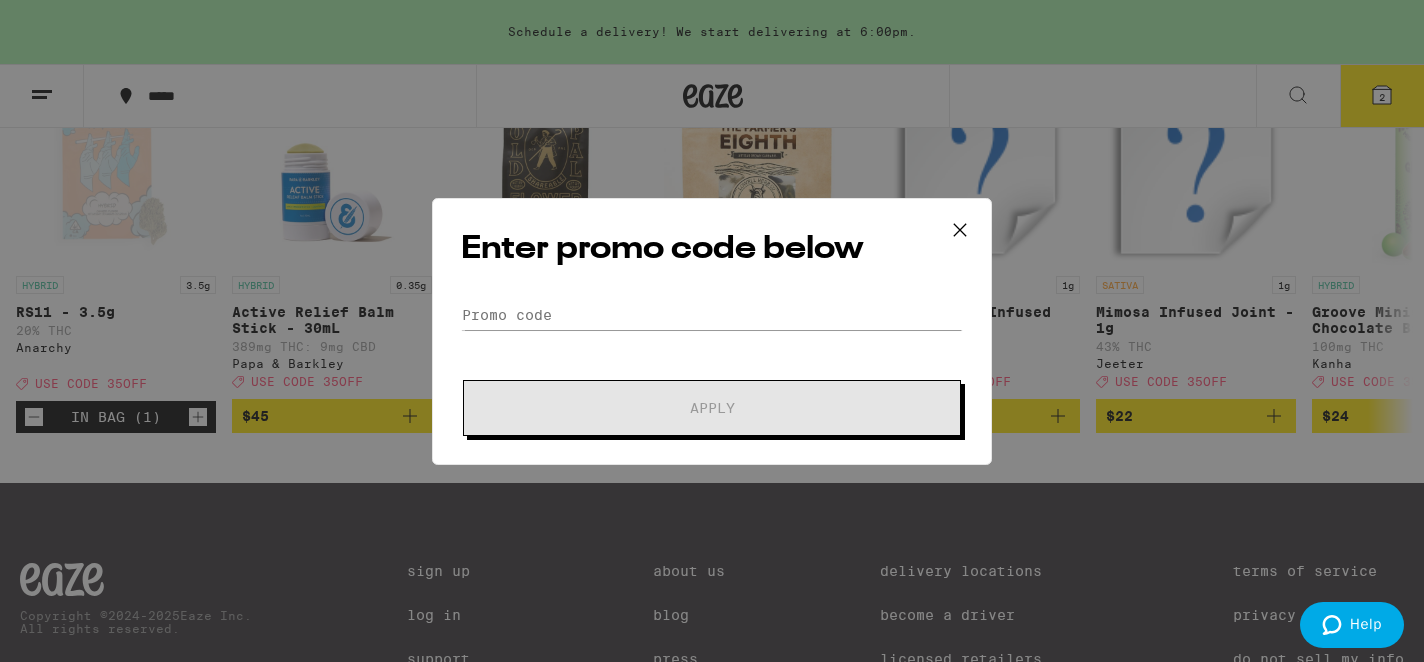 click on "Promo Code Apply" 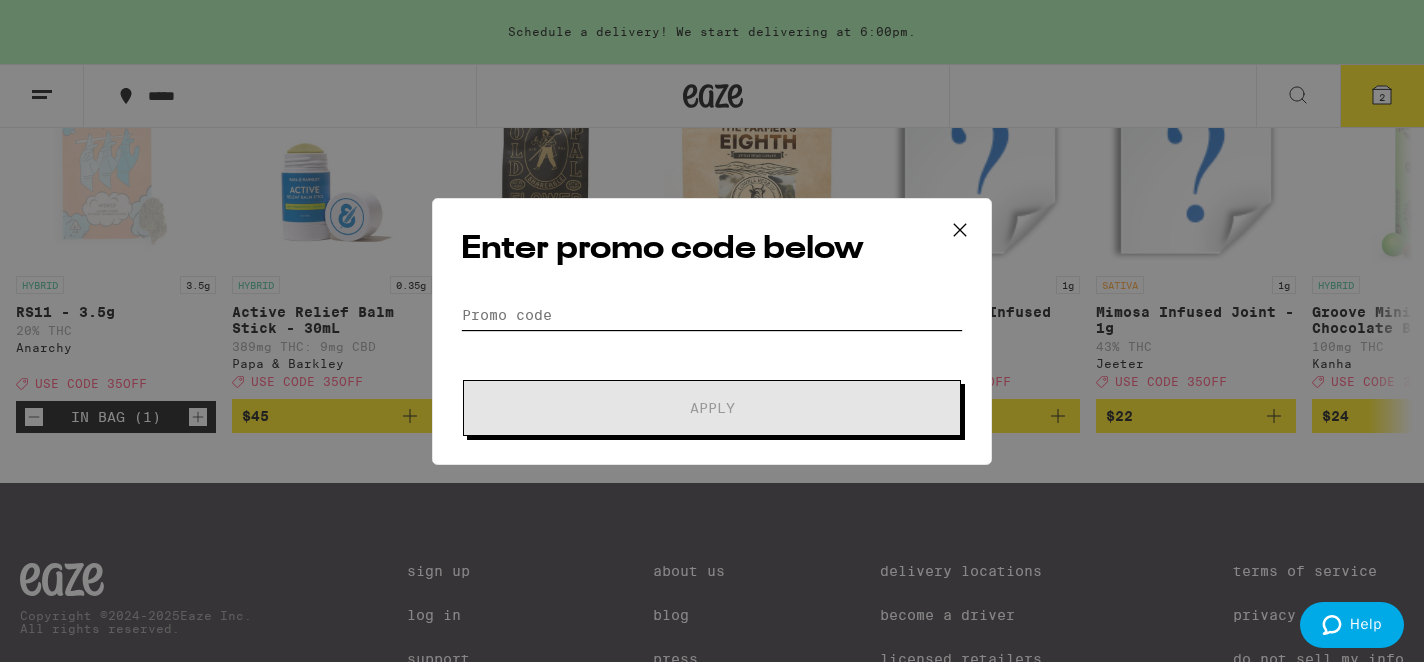 click on "Promo Code" at bounding box center (712, 315) 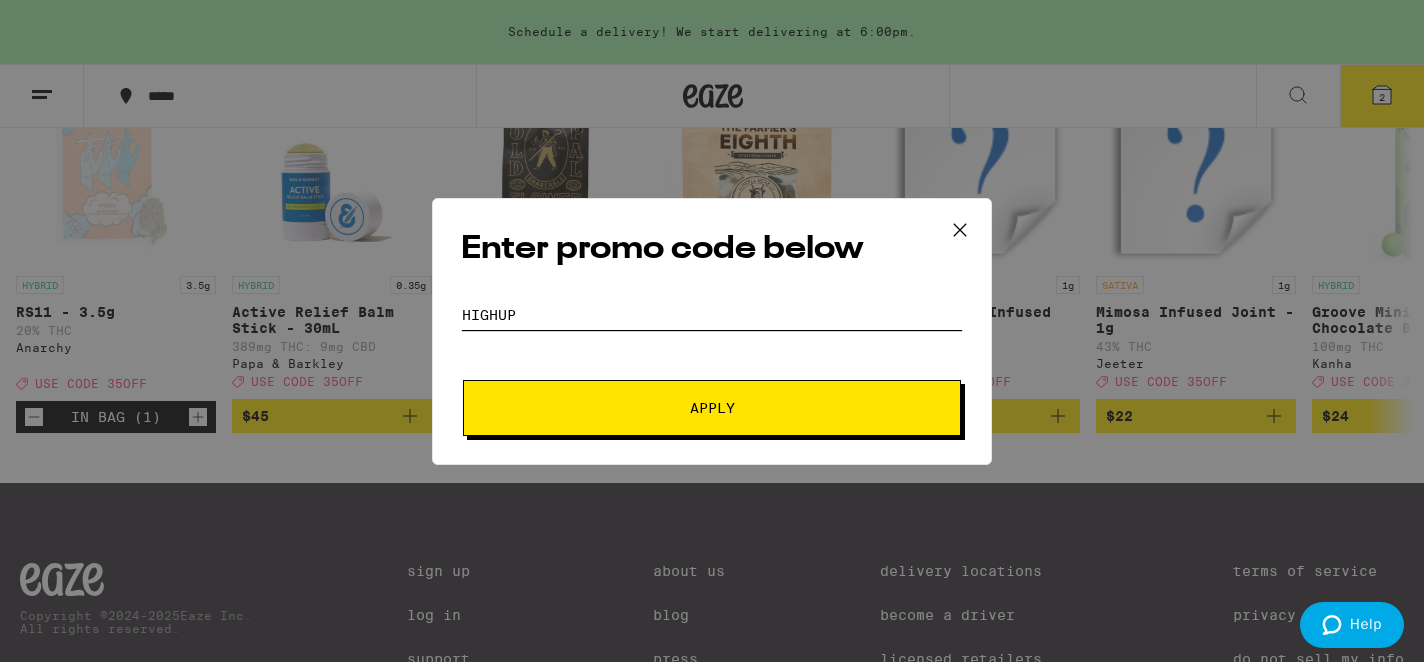 type on "HIGHUP" 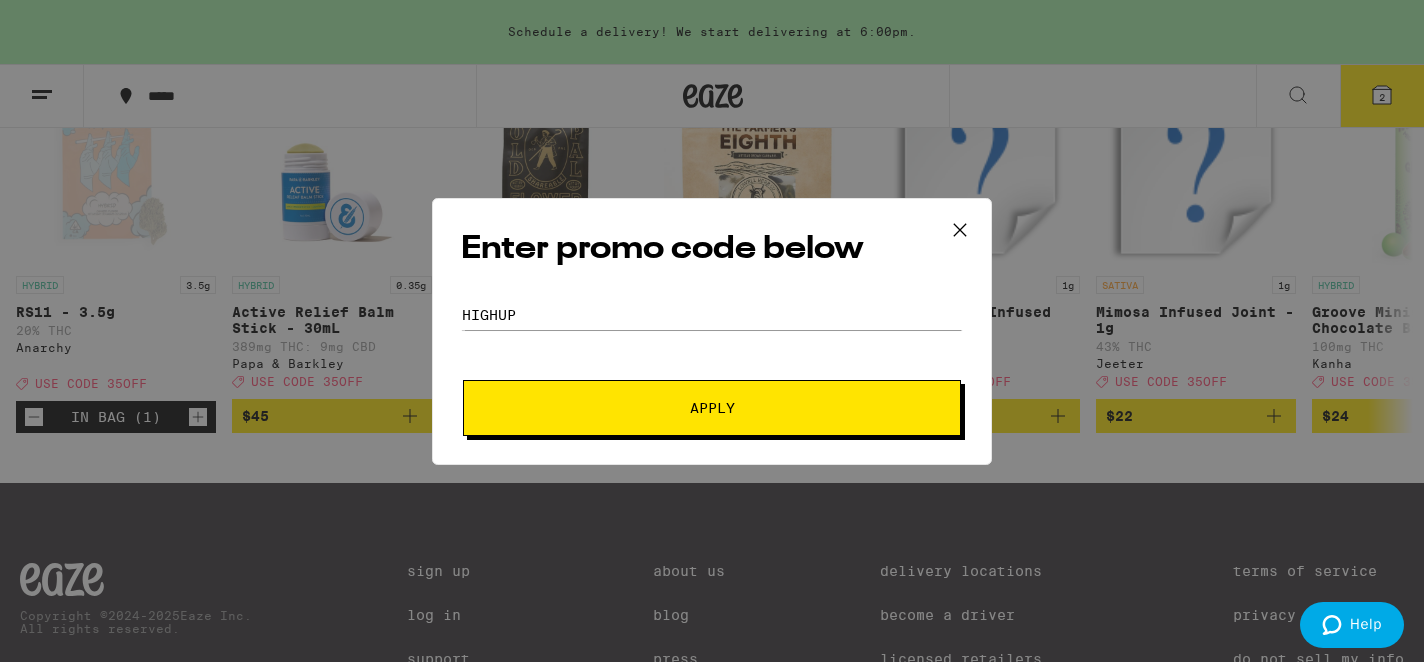 click on "Promo Code HIGHUP Apply" 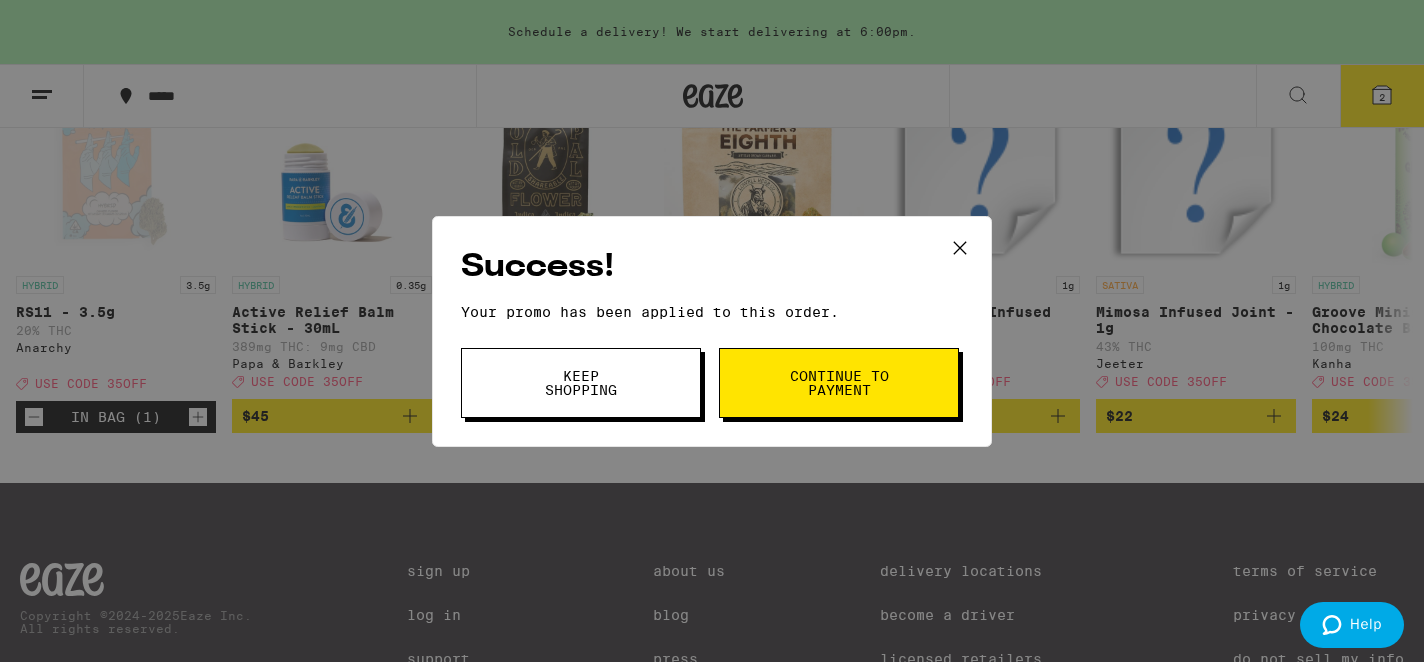 click on "Keep Shopping" at bounding box center (581, 383) 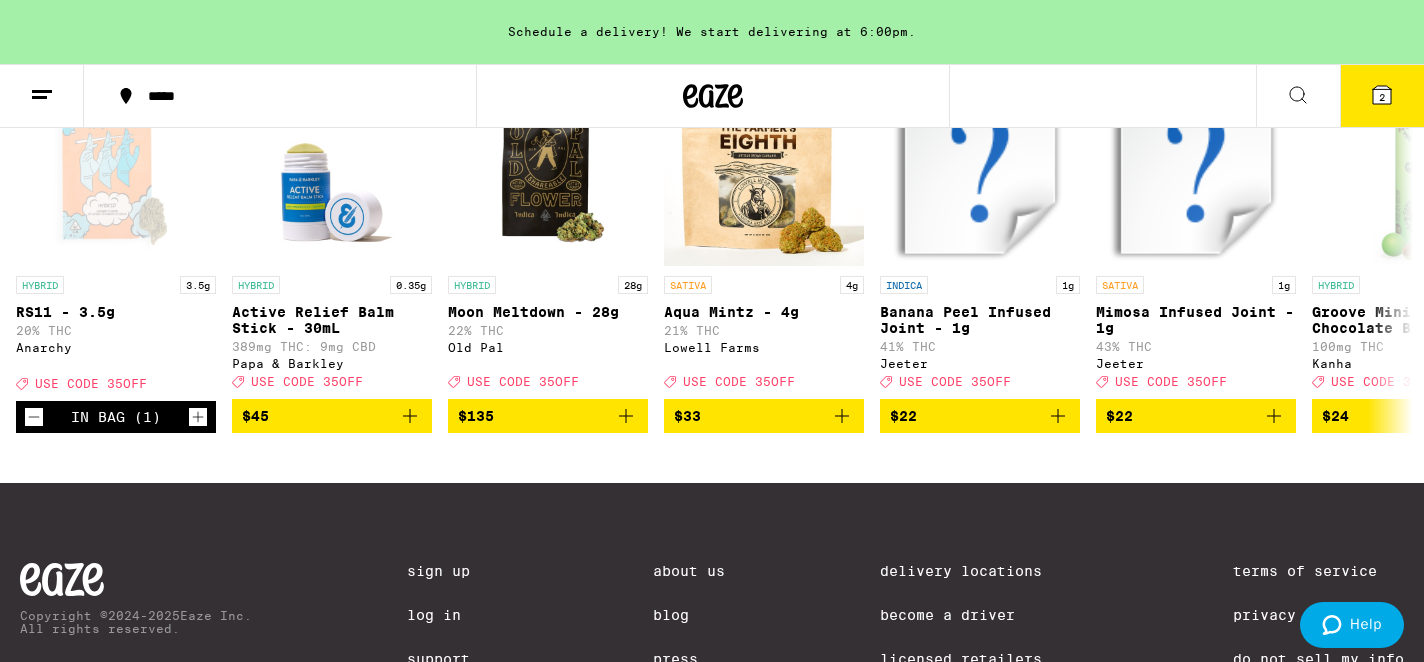 click on "2" at bounding box center (1382, 96) 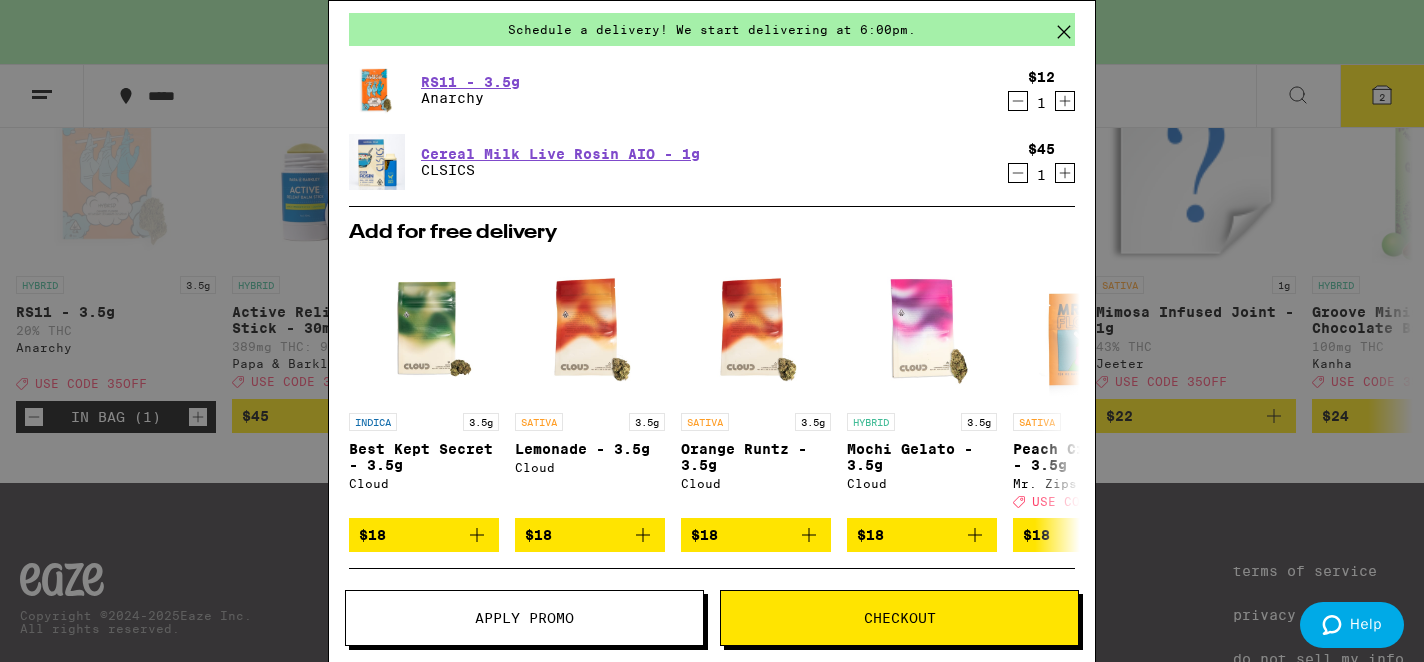 scroll, scrollTop: 87, scrollLeft: 0, axis: vertical 